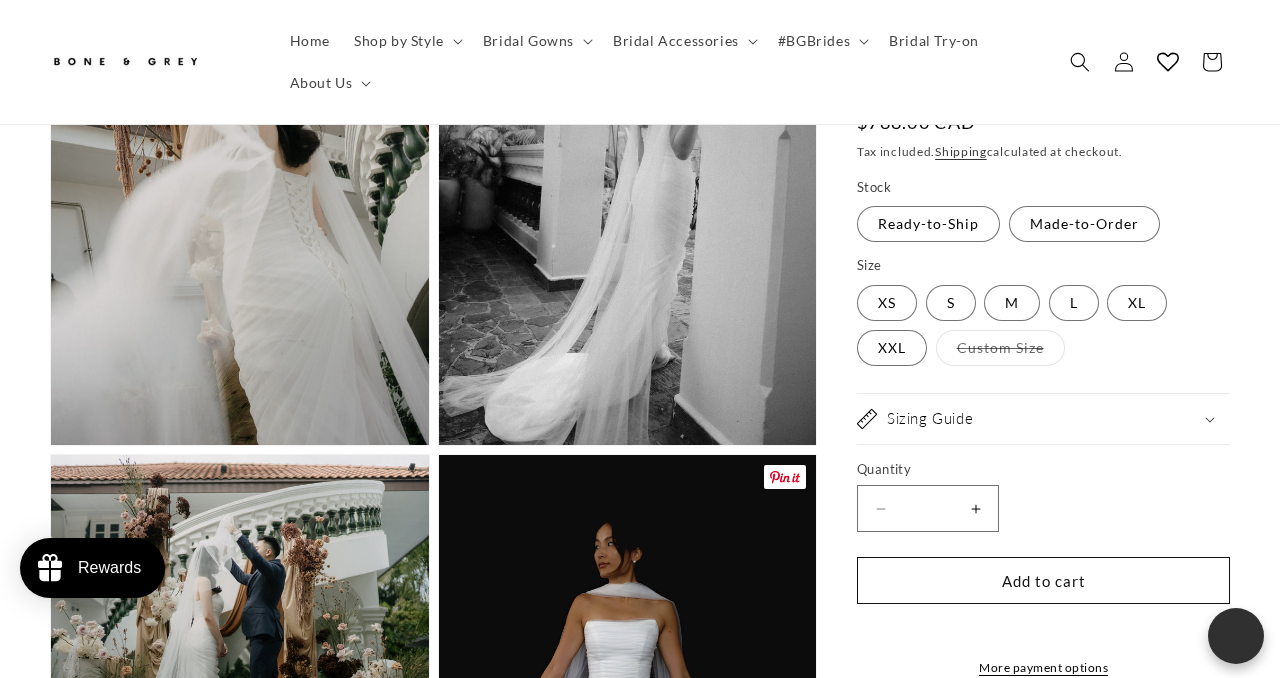 scroll, scrollTop: 2085, scrollLeft: 0, axis: vertical 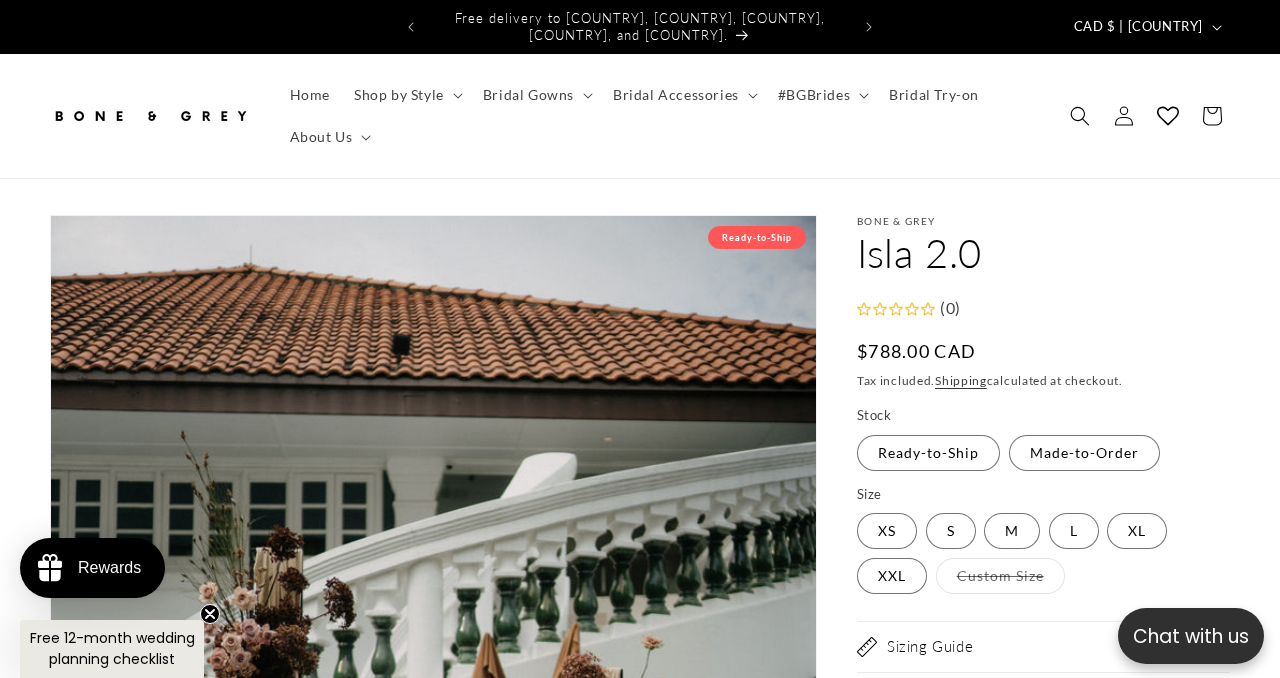 click at bounding box center (150, 116) 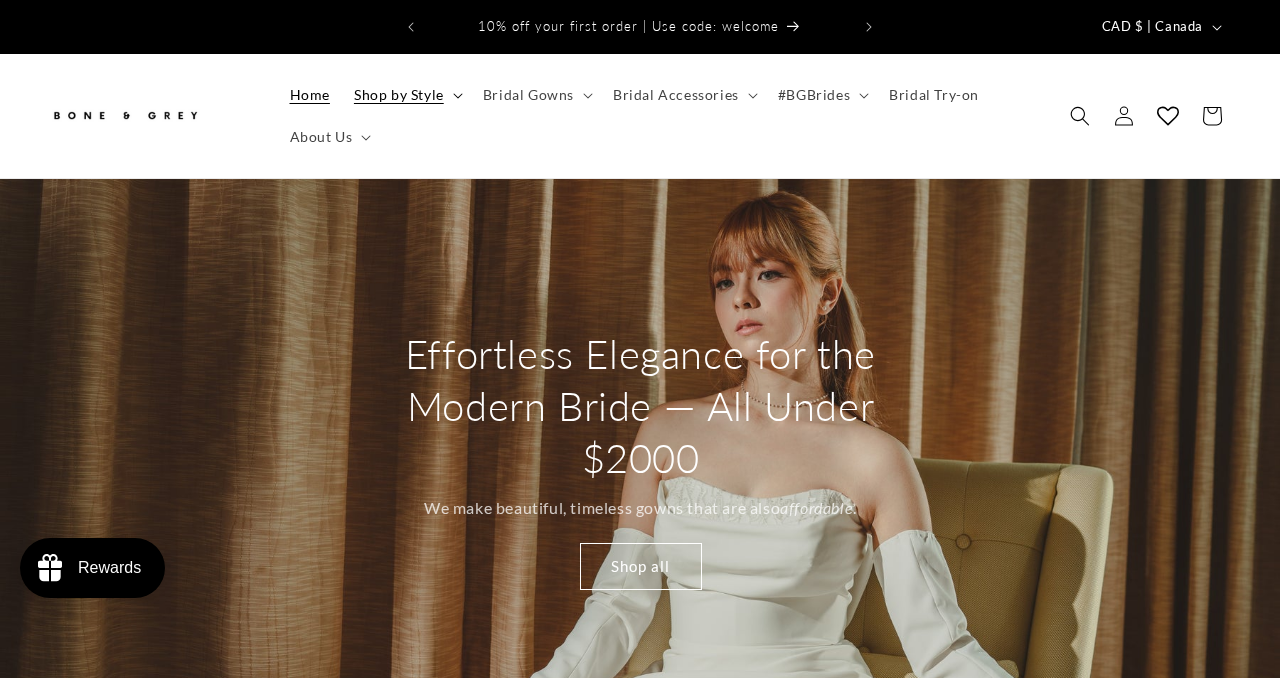 scroll, scrollTop: 706, scrollLeft: 0, axis: vertical 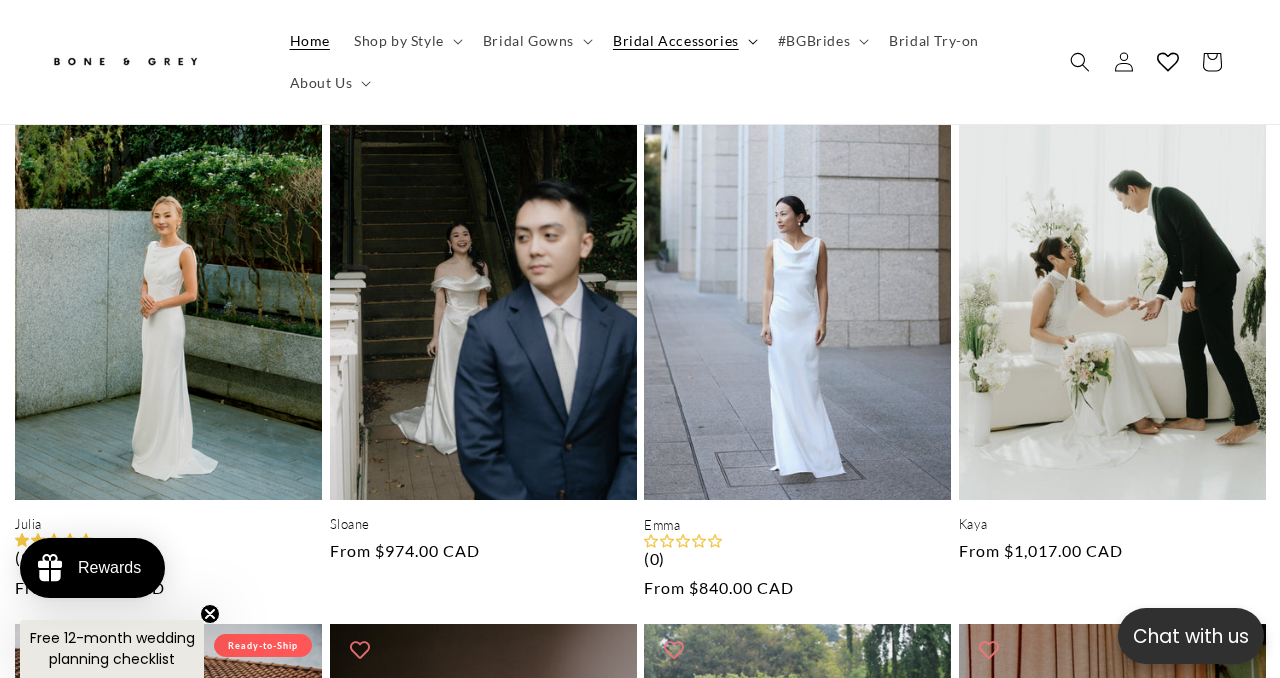 click on "Bridal Accessories" at bounding box center [676, 41] 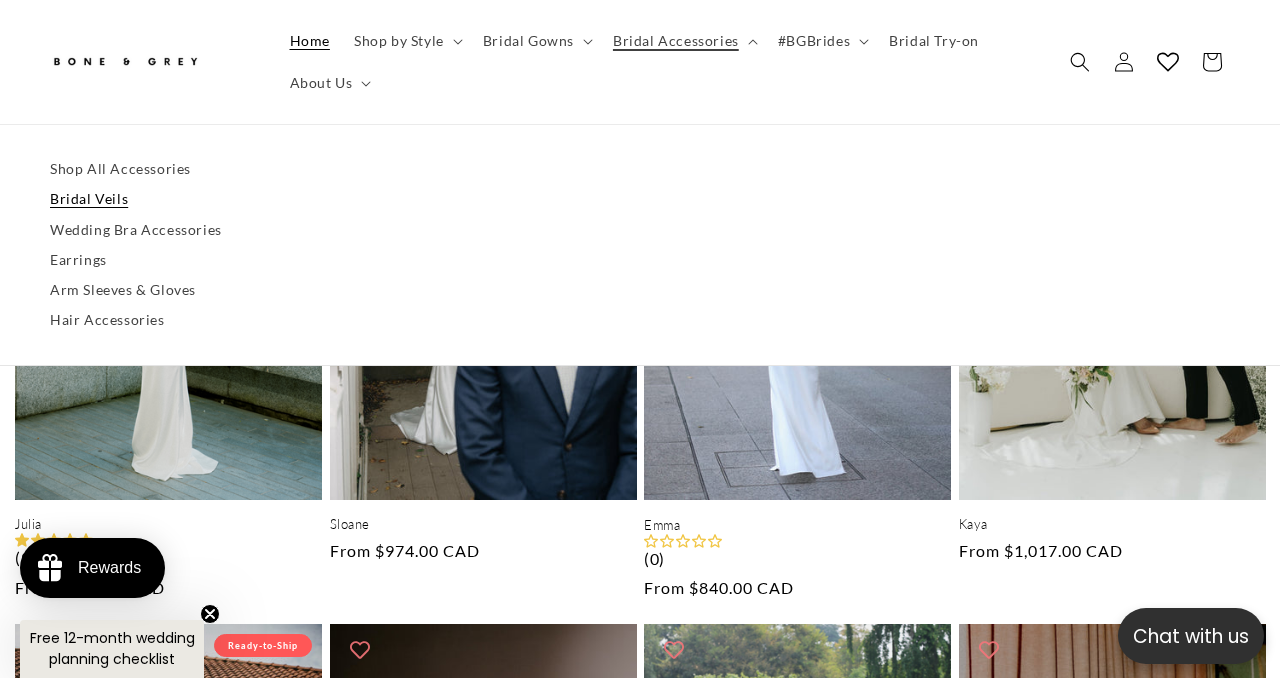 scroll, scrollTop: 0, scrollLeft: 0, axis: both 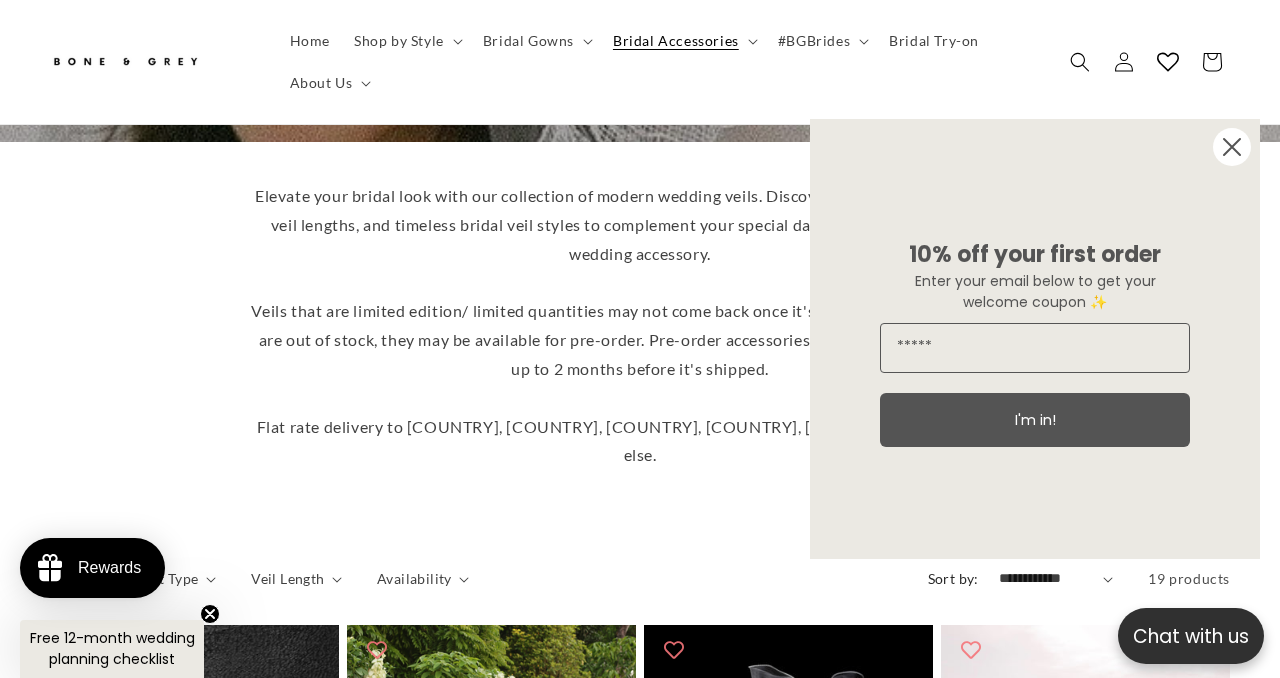 click 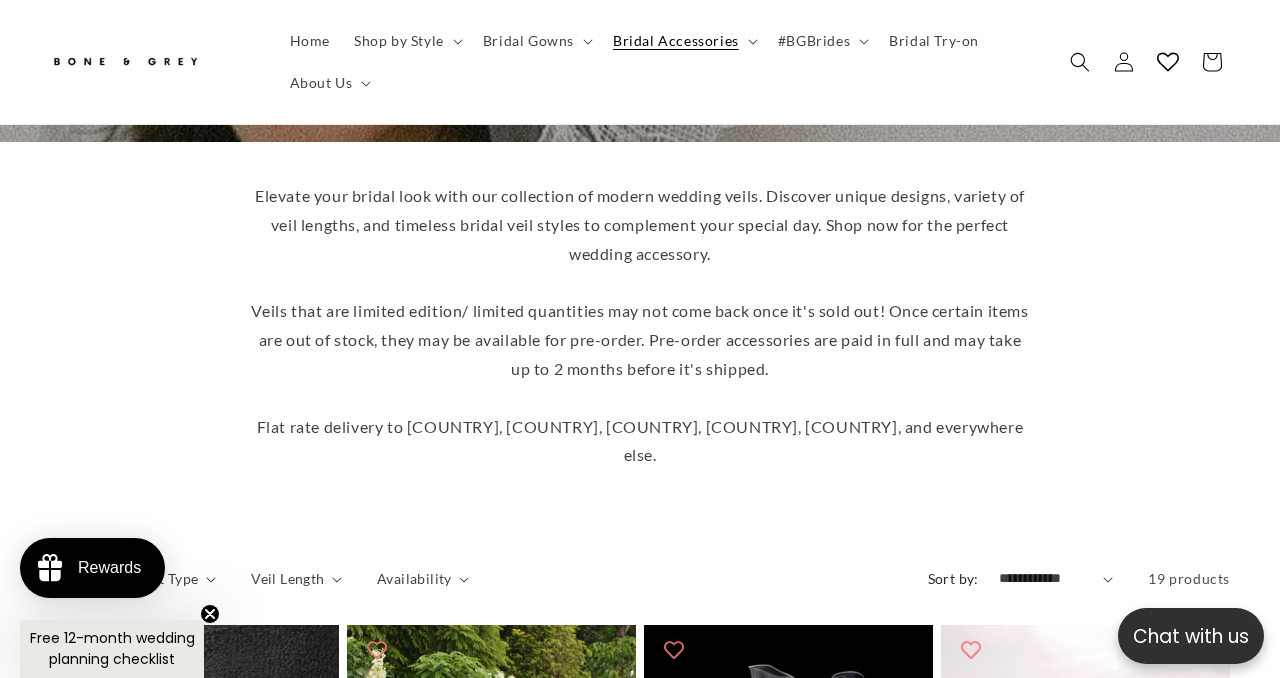 scroll, scrollTop: 0, scrollLeft: 422, axis: horizontal 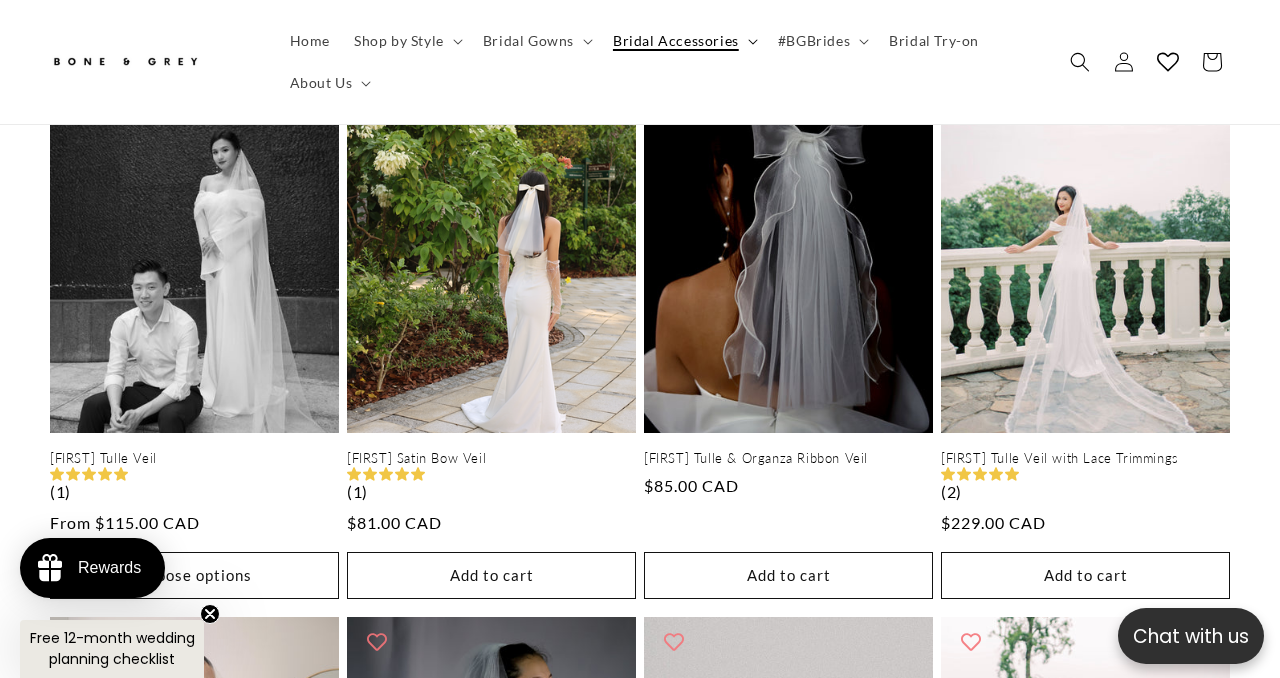 click on "Bridal Accessories" at bounding box center (676, 41) 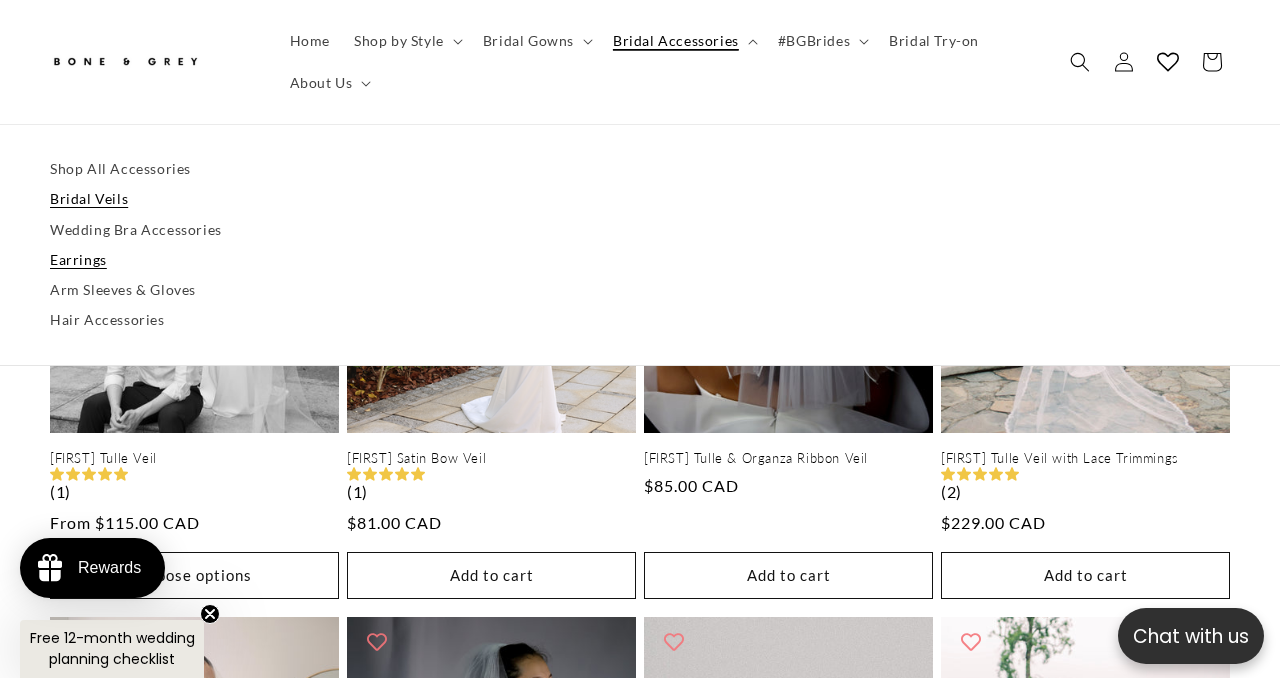 scroll, scrollTop: 0, scrollLeft: 844, axis: horizontal 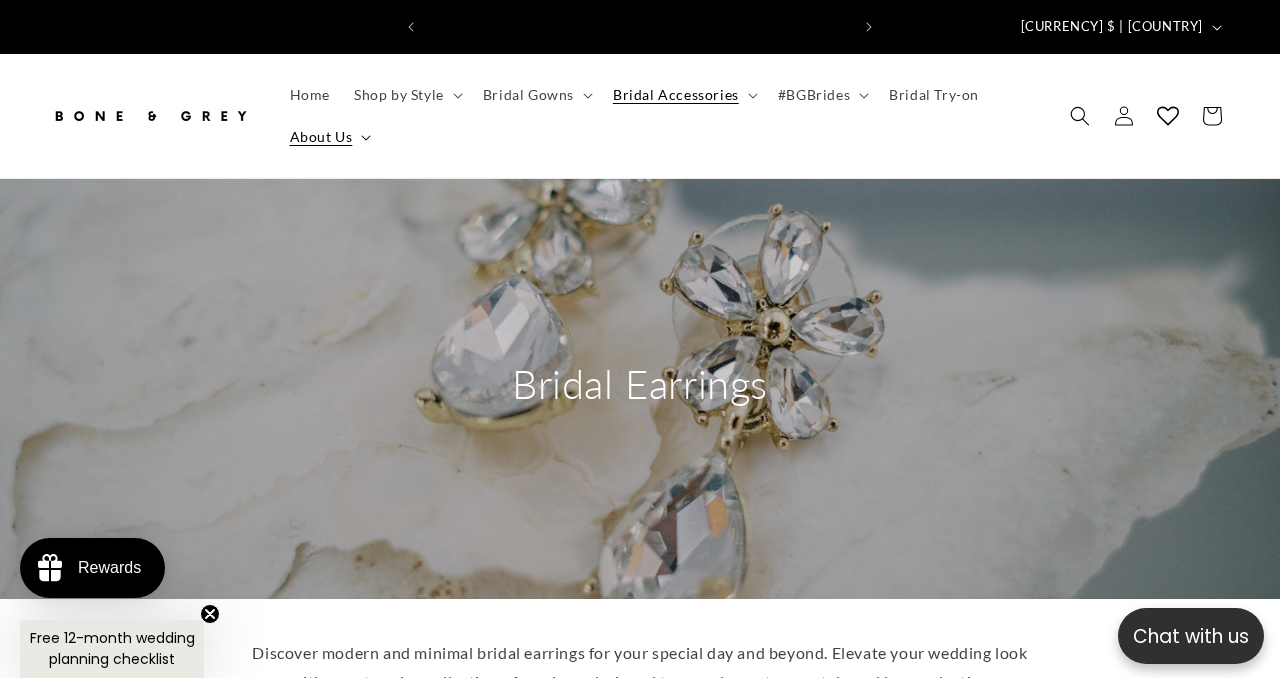 click on "About Us" at bounding box center (321, 137) 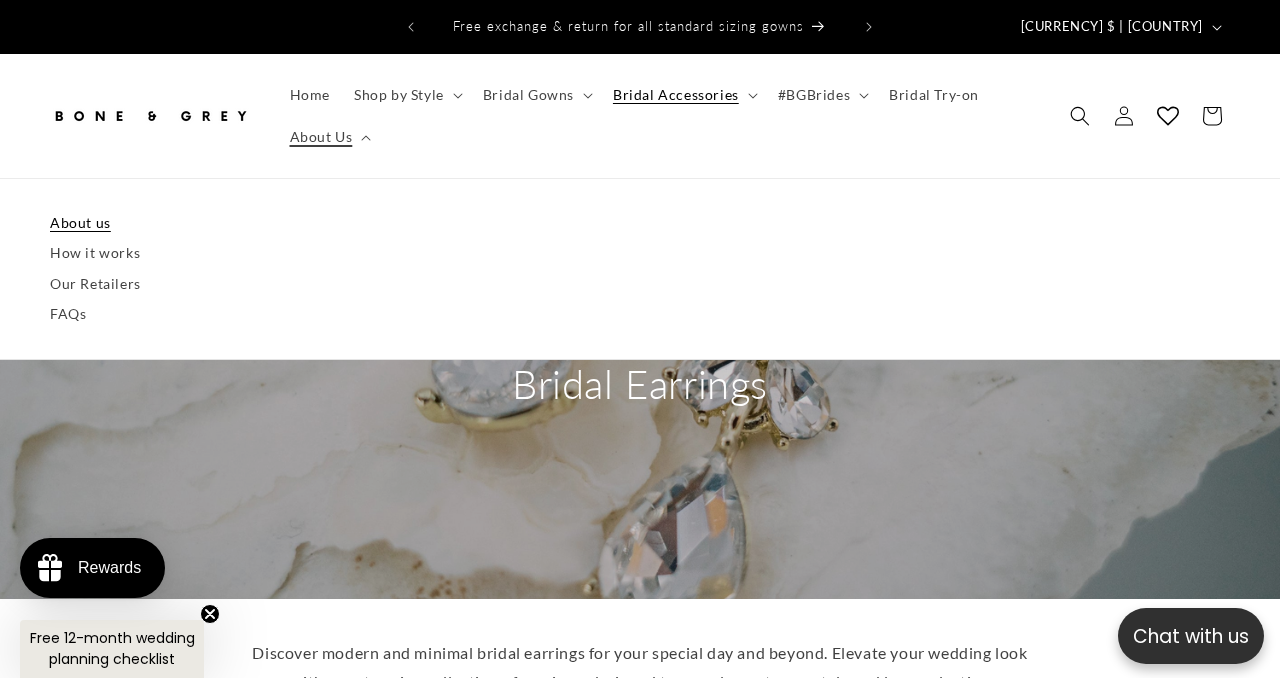 click on "About us" at bounding box center (640, 223) 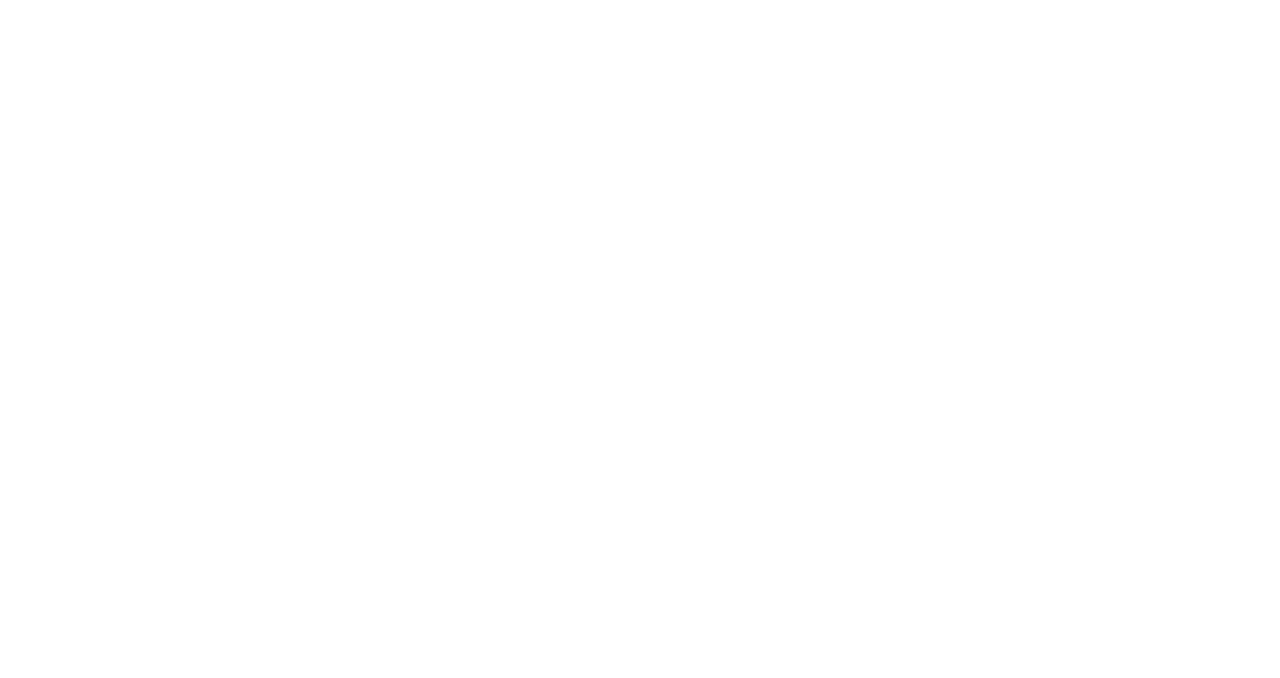 scroll, scrollTop: 0, scrollLeft: 0, axis: both 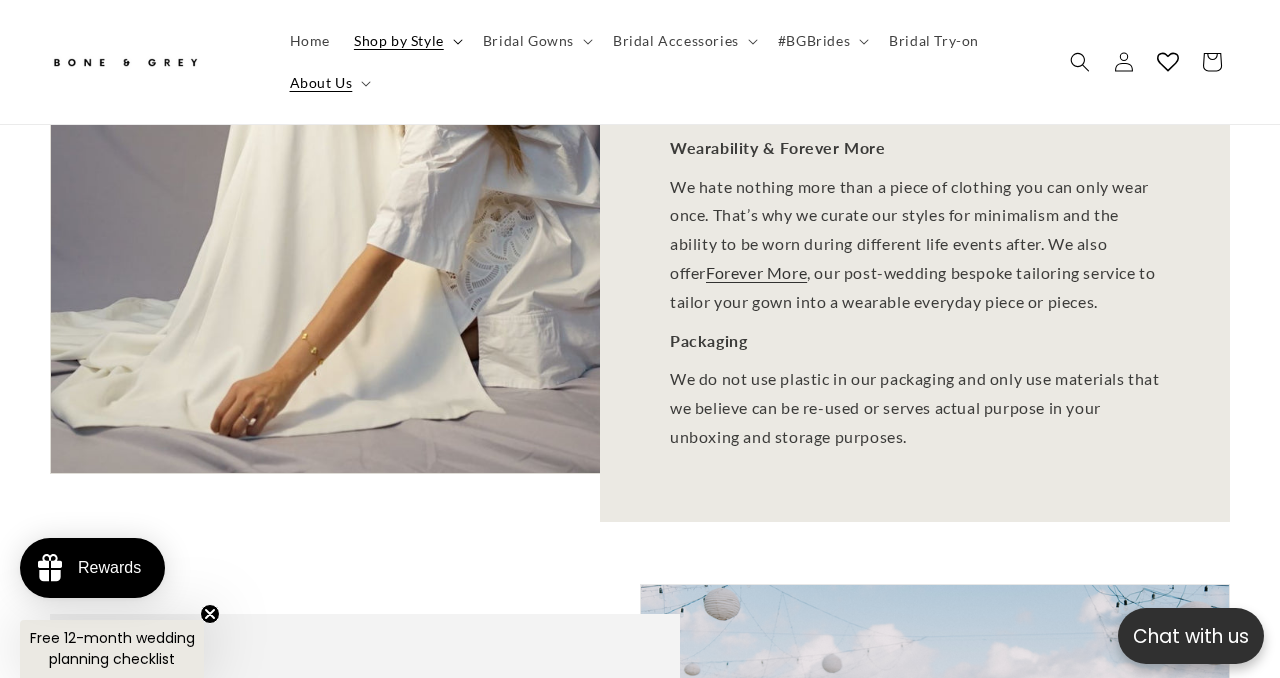 click on "Shop by Style" at bounding box center [399, 41] 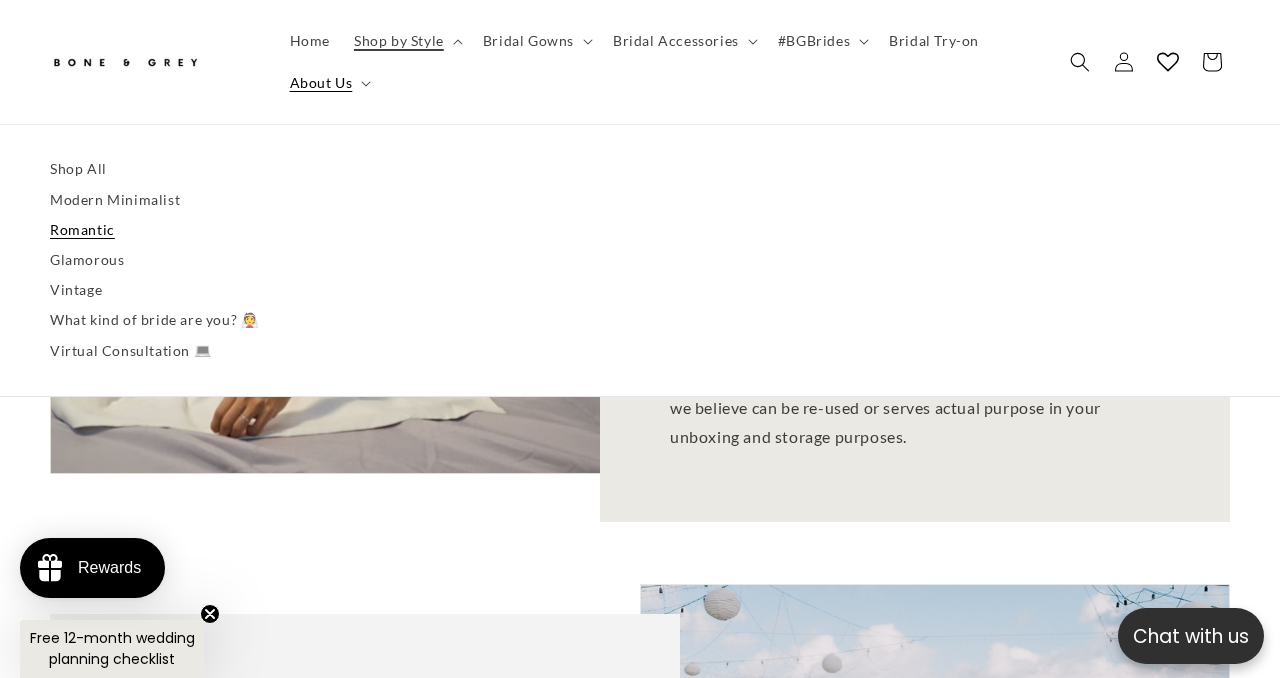 click on "Romantic" at bounding box center [640, 230] 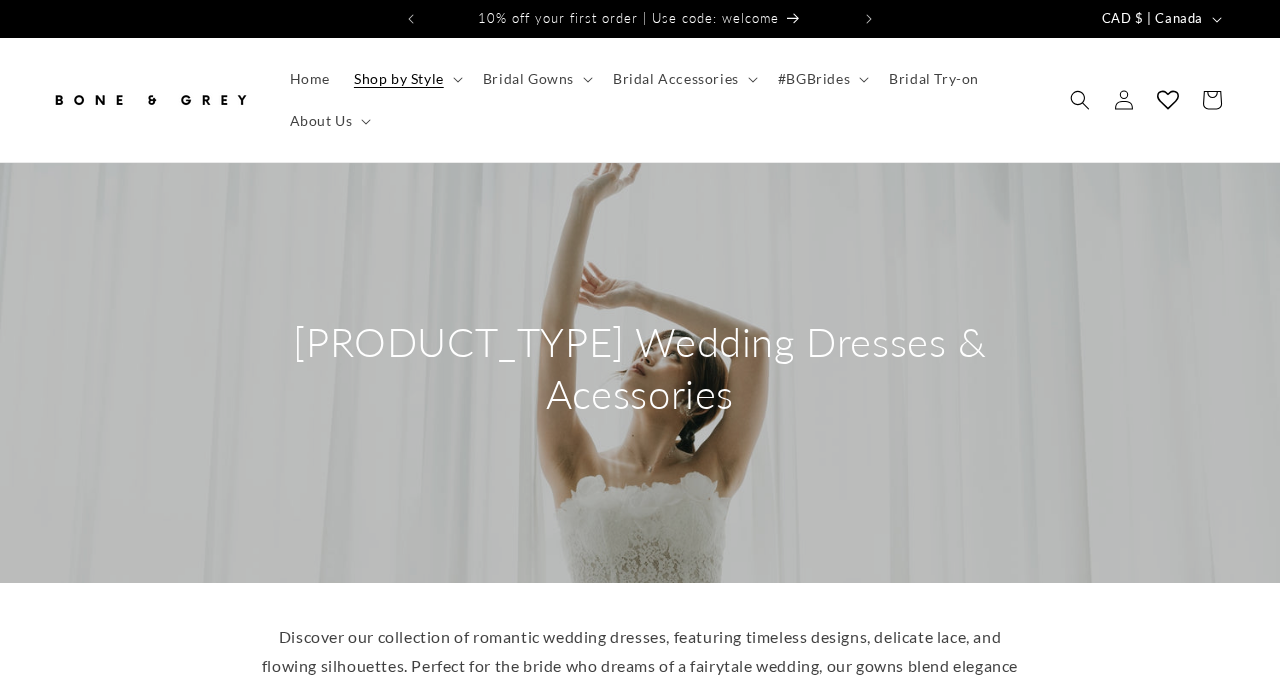 scroll, scrollTop: 6, scrollLeft: 0, axis: vertical 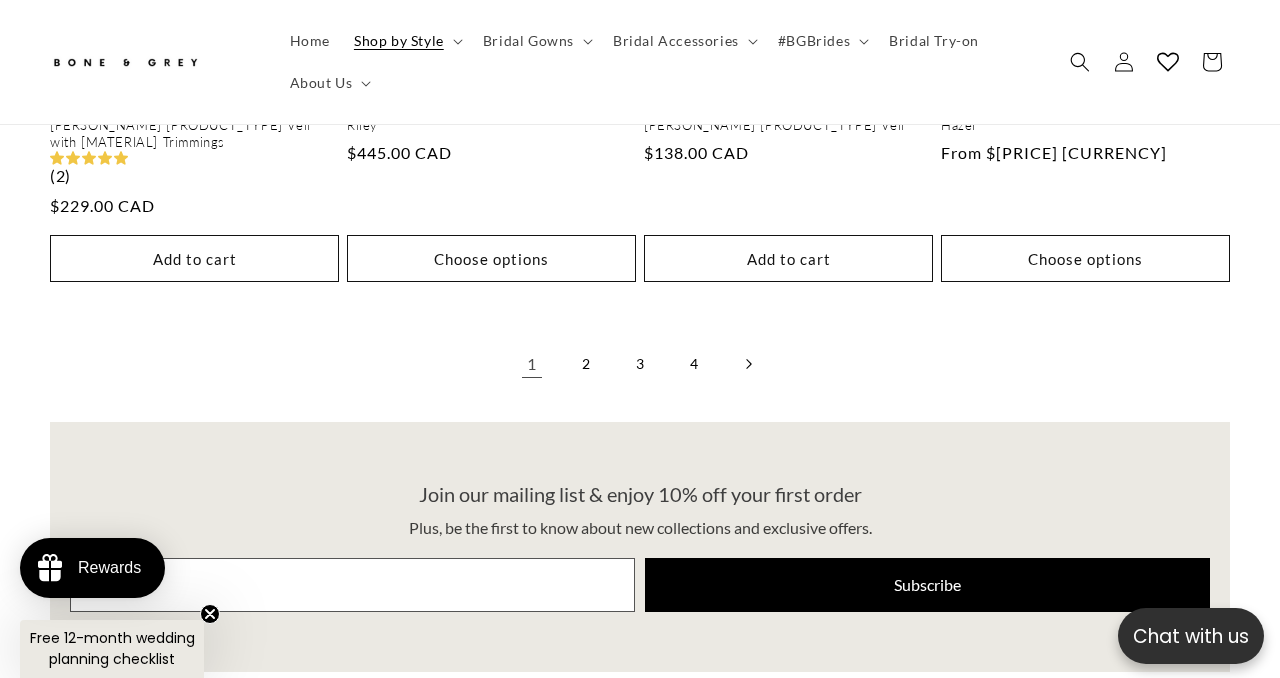 click at bounding box center (748, 364) 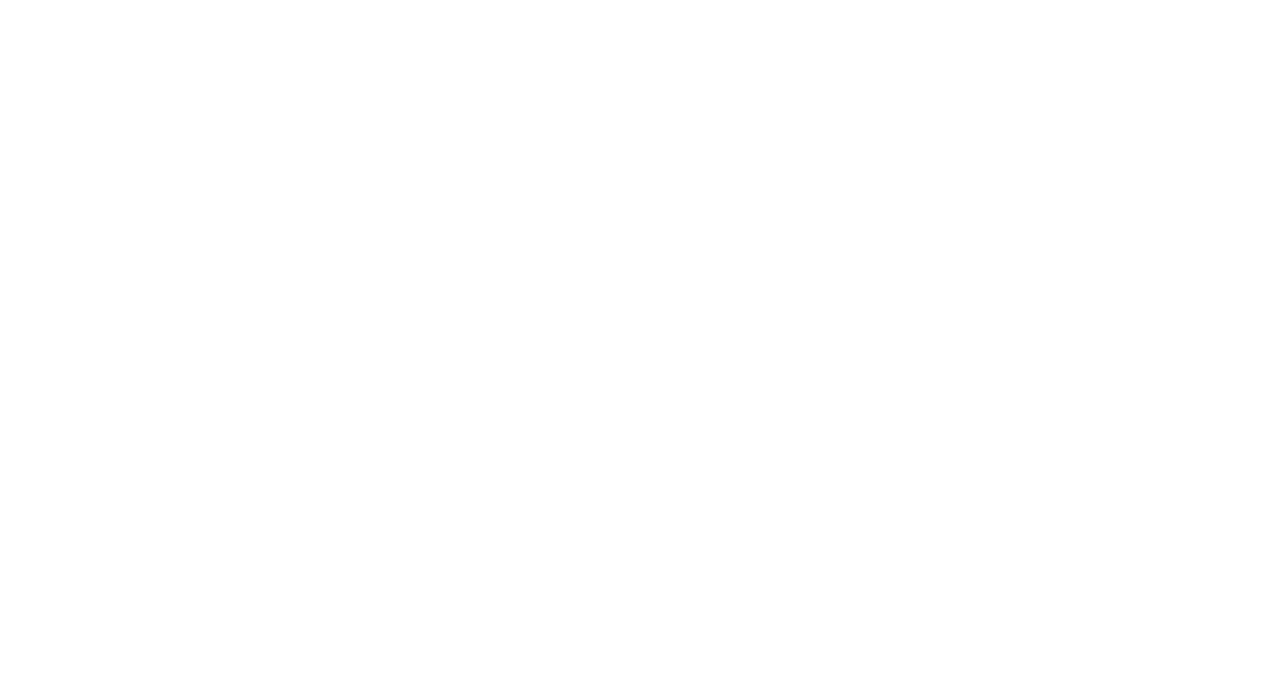 scroll, scrollTop: 0, scrollLeft: 0, axis: both 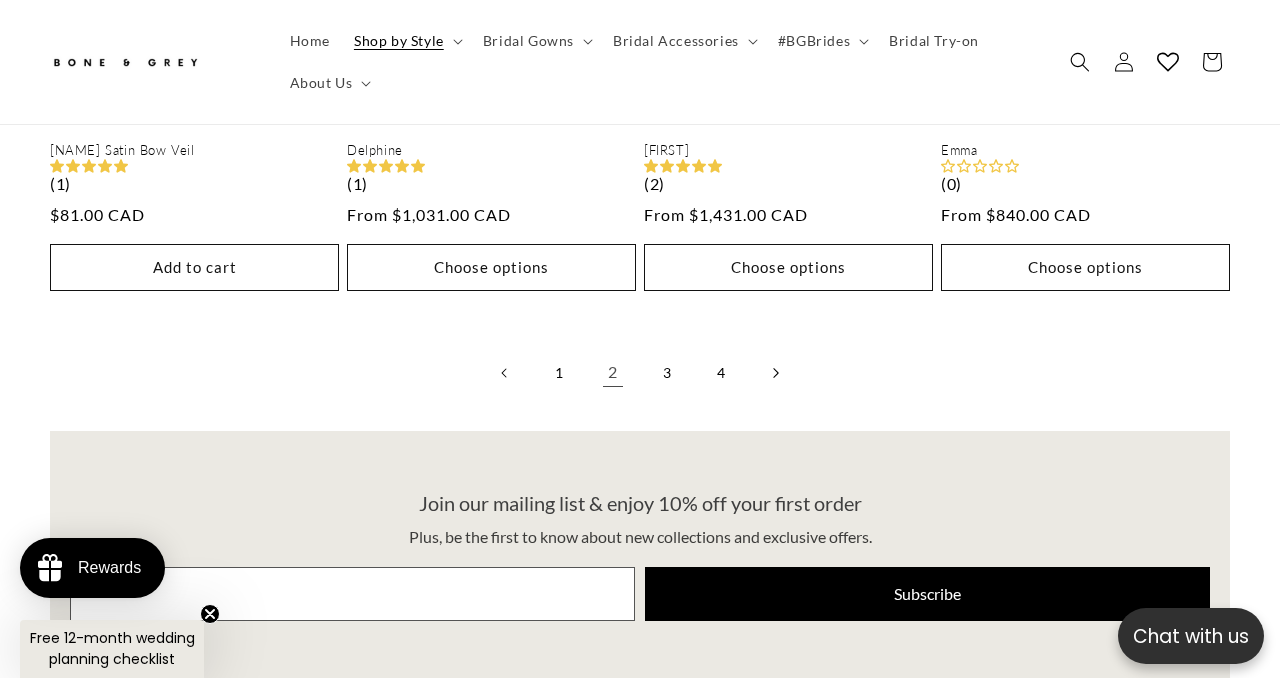 click 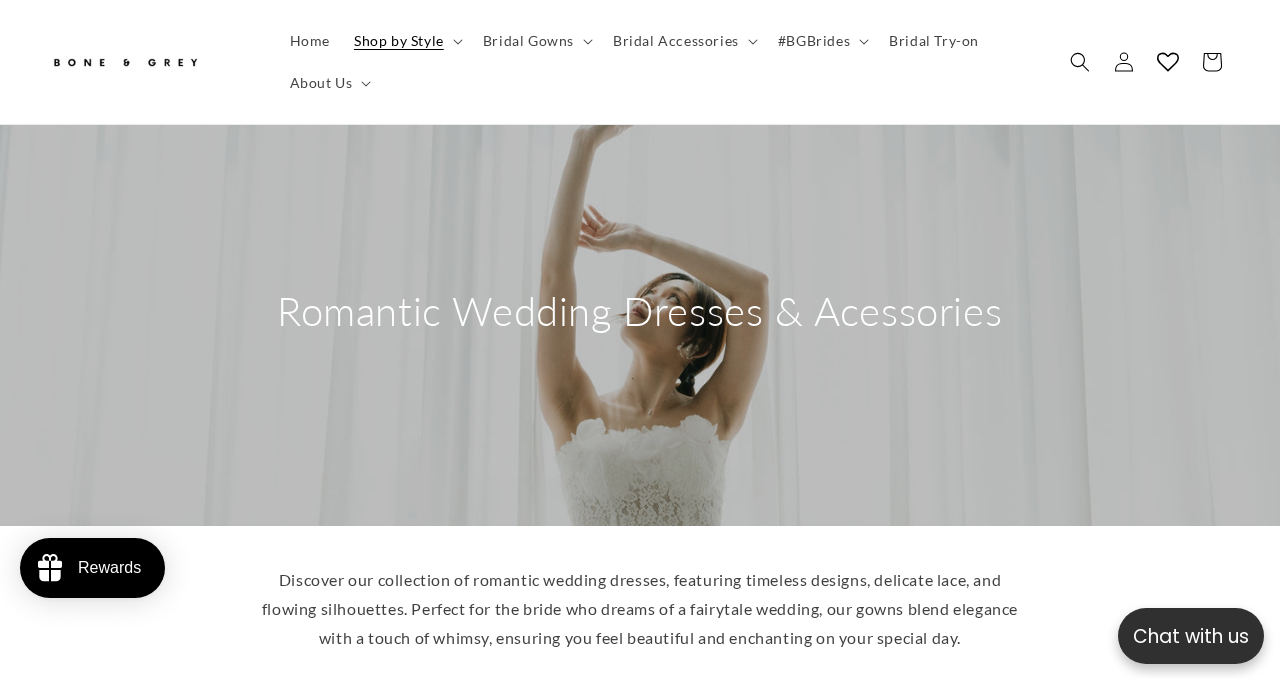 scroll, scrollTop: 571, scrollLeft: 0, axis: vertical 